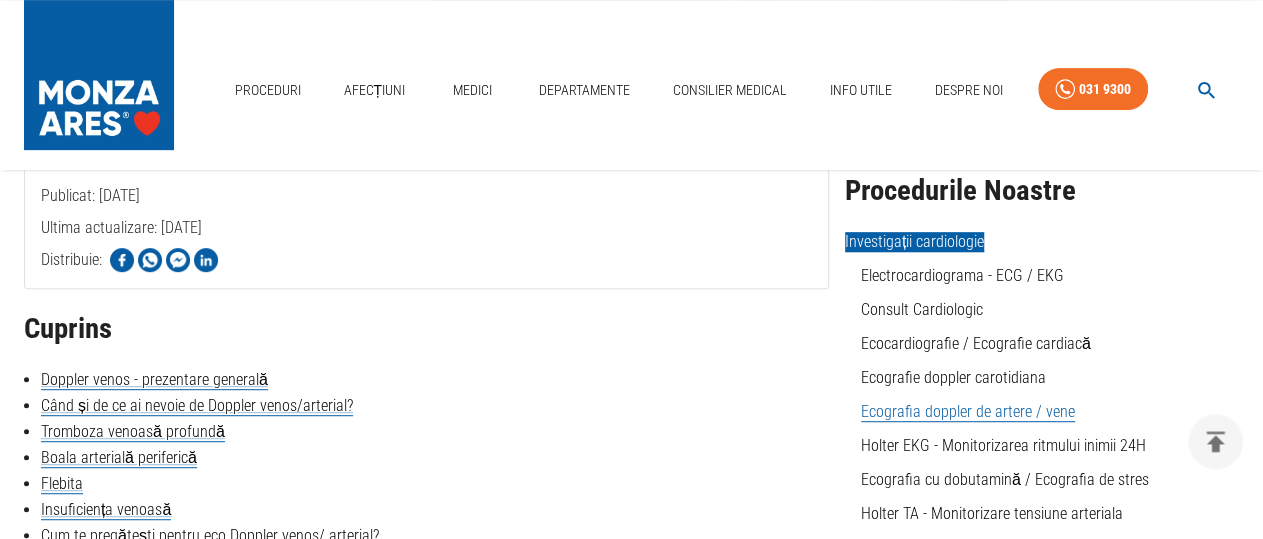 scroll, scrollTop: 416, scrollLeft: 0, axis: vertical 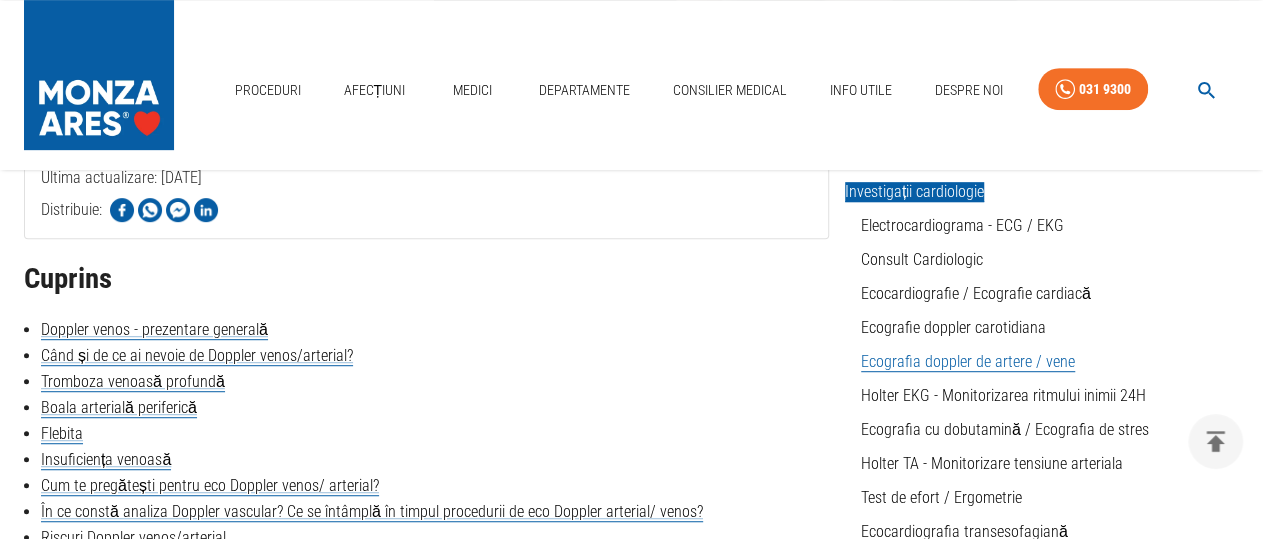 click on "Ecografia doppler de artere / vene" at bounding box center [968, 362] 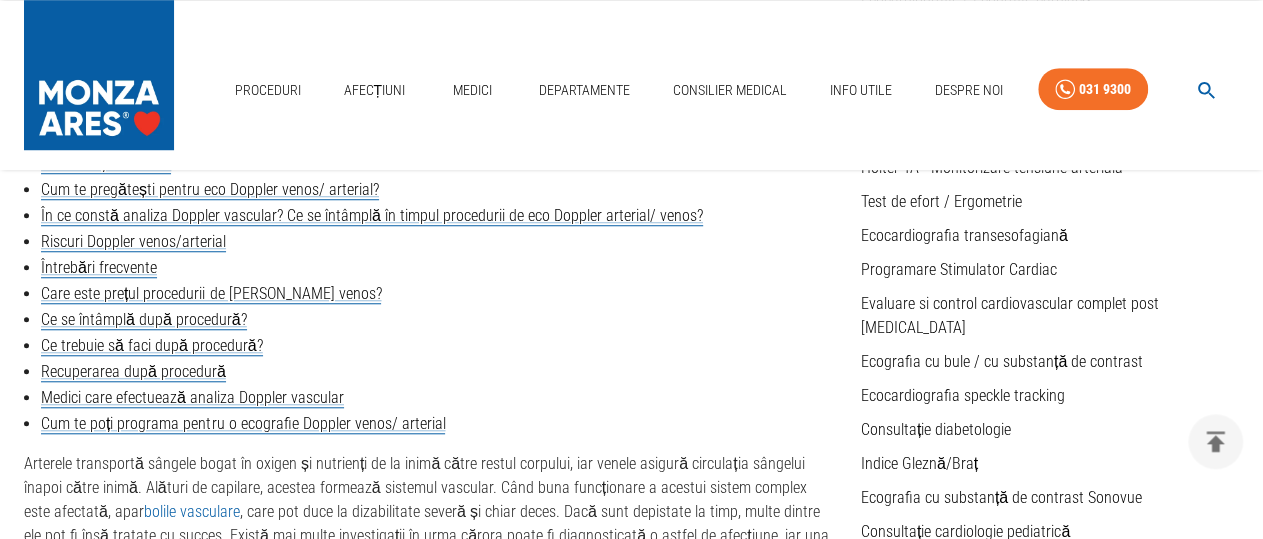 scroll, scrollTop: 728, scrollLeft: 0, axis: vertical 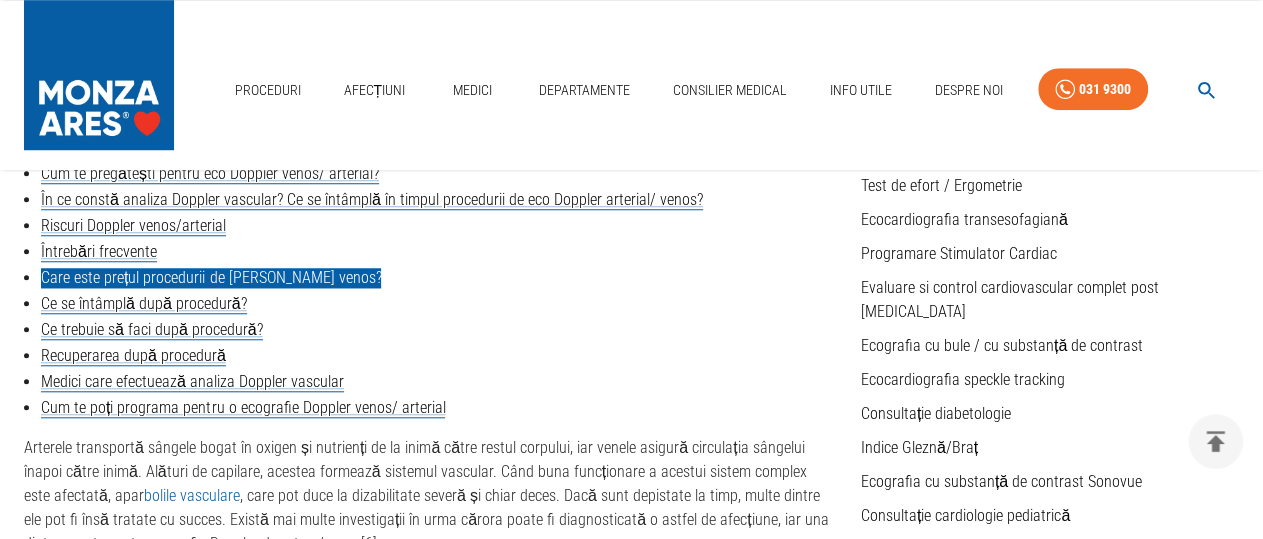 click on "Care este prețul procedurii de Doppler venos?" at bounding box center [211, 278] 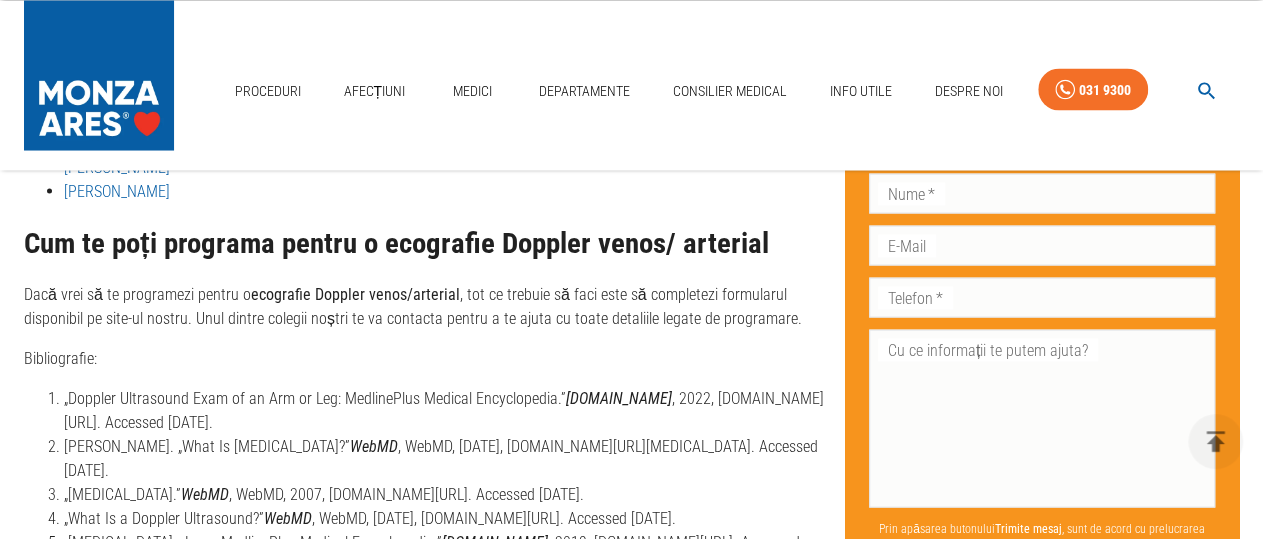 scroll, scrollTop: 5382, scrollLeft: 0, axis: vertical 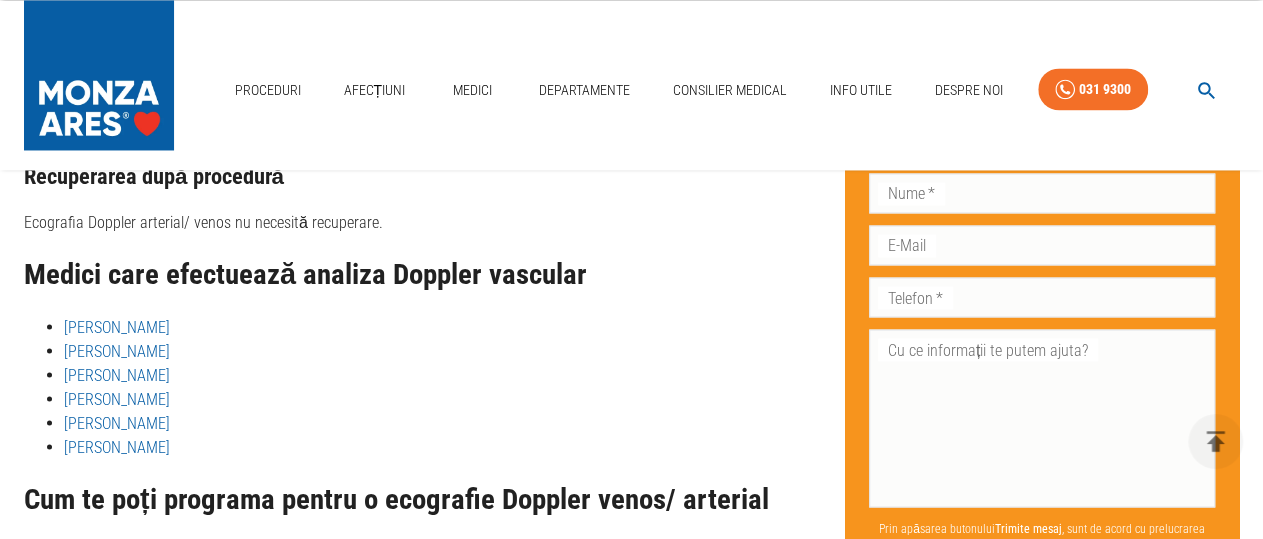 click on "[PERSON_NAME]" at bounding box center [117, 326] 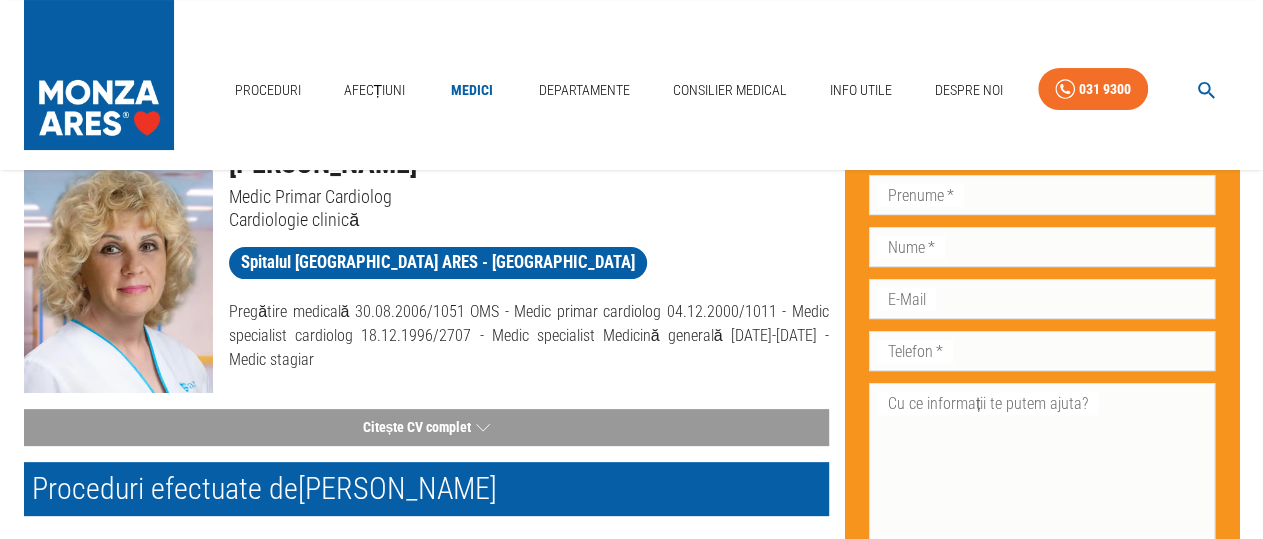 scroll, scrollTop: 0, scrollLeft: 0, axis: both 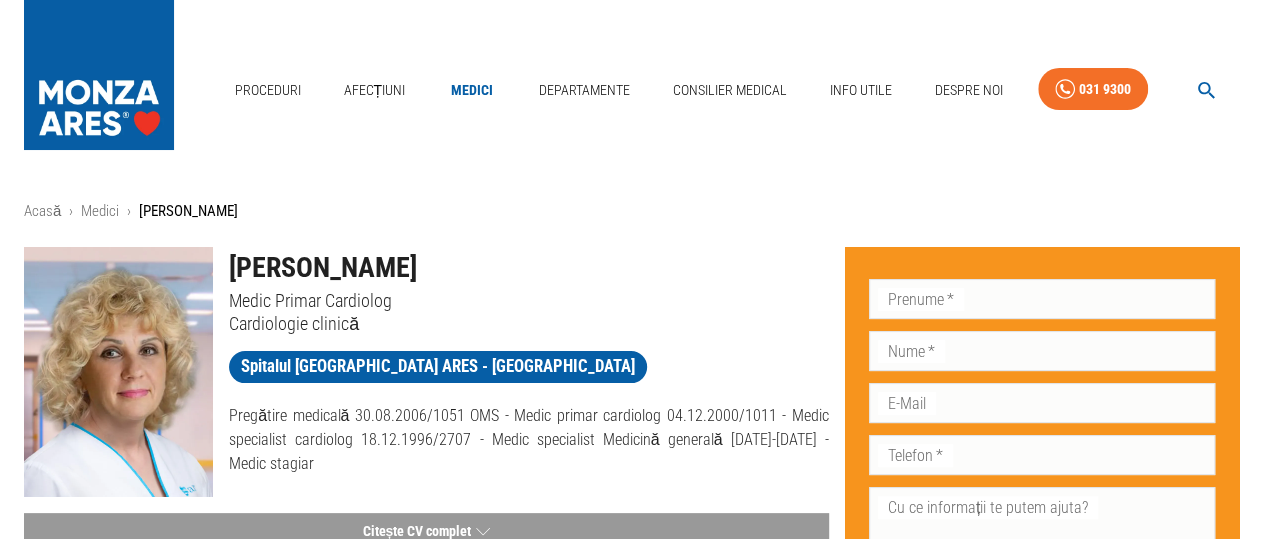 click on "Medici" at bounding box center [472, 90] 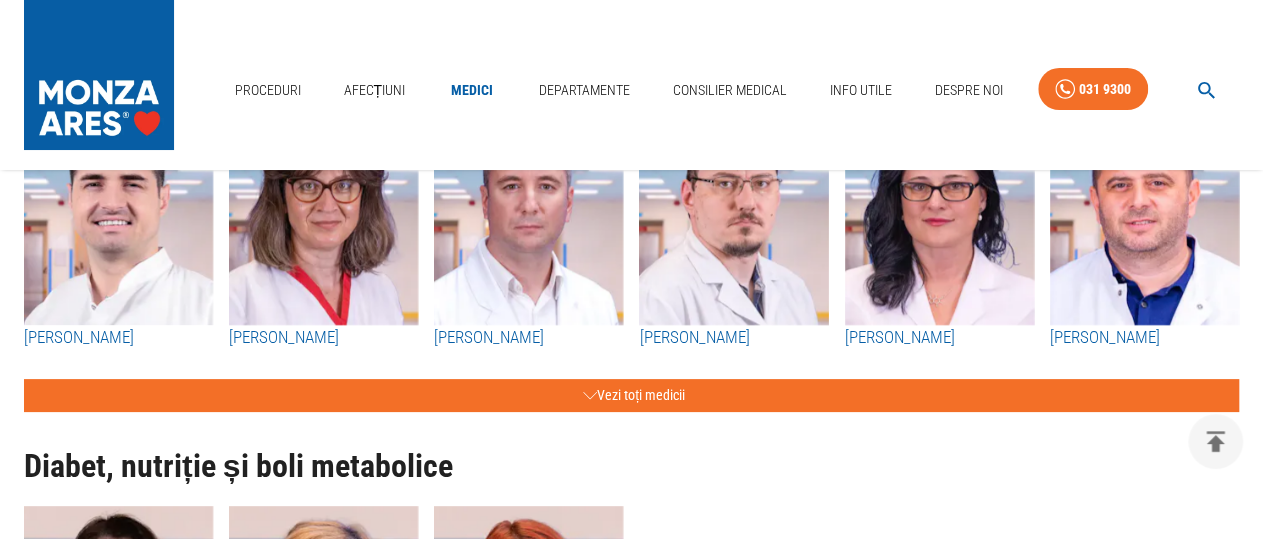 scroll, scrollTop: 7488, scrollLeft: 0, axis: vertical 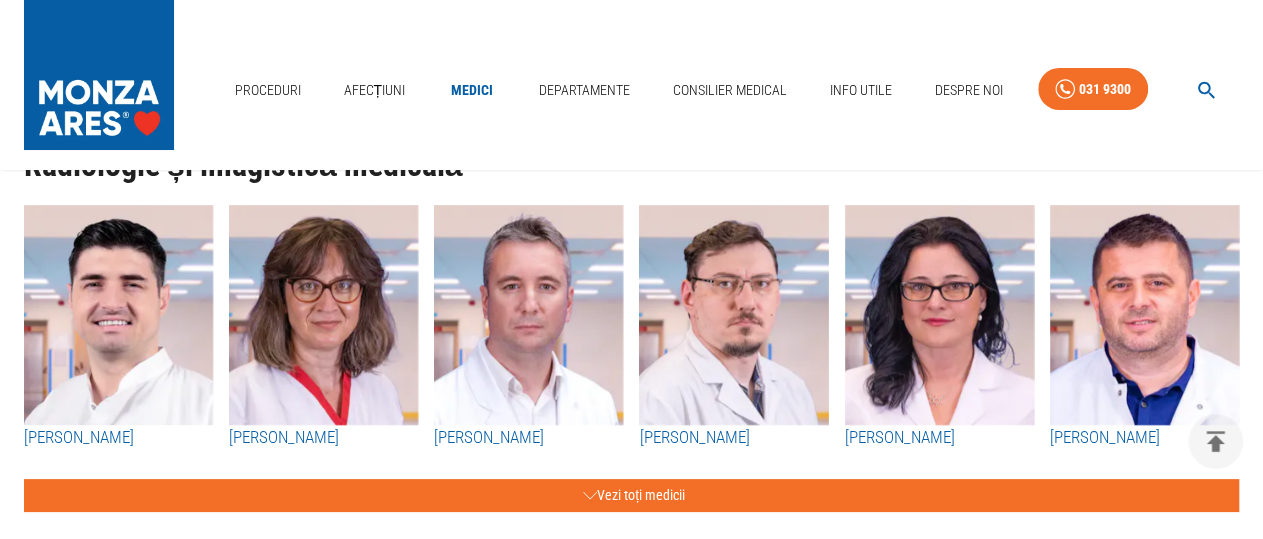 click at bounding box center [323, 315] 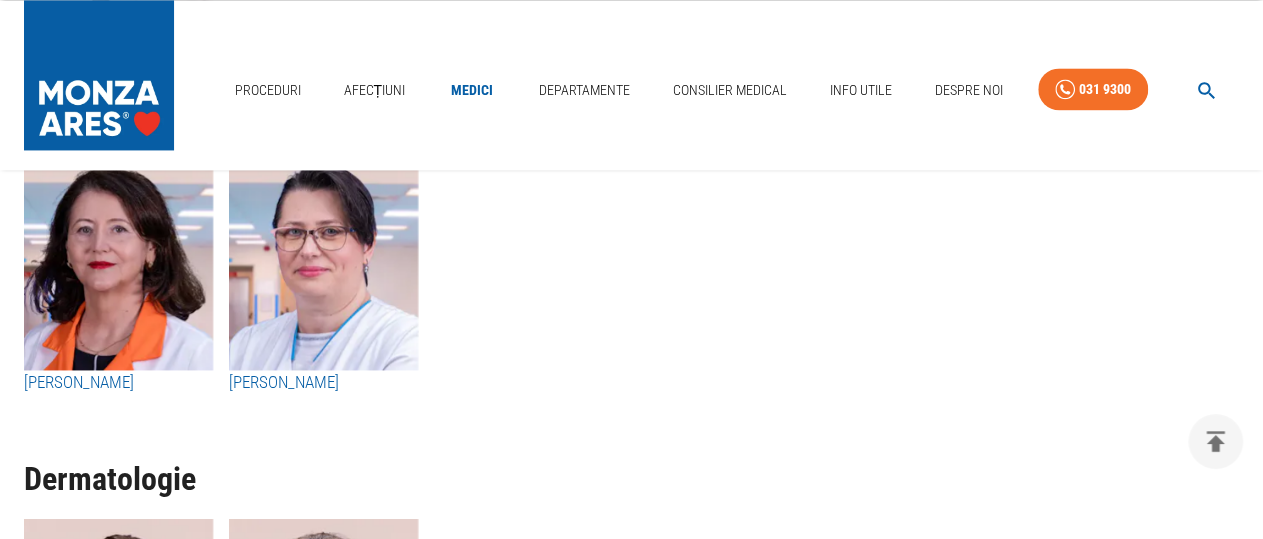 scroll, scrollTop: 9464, scrollLeft: 0, axis: vertical 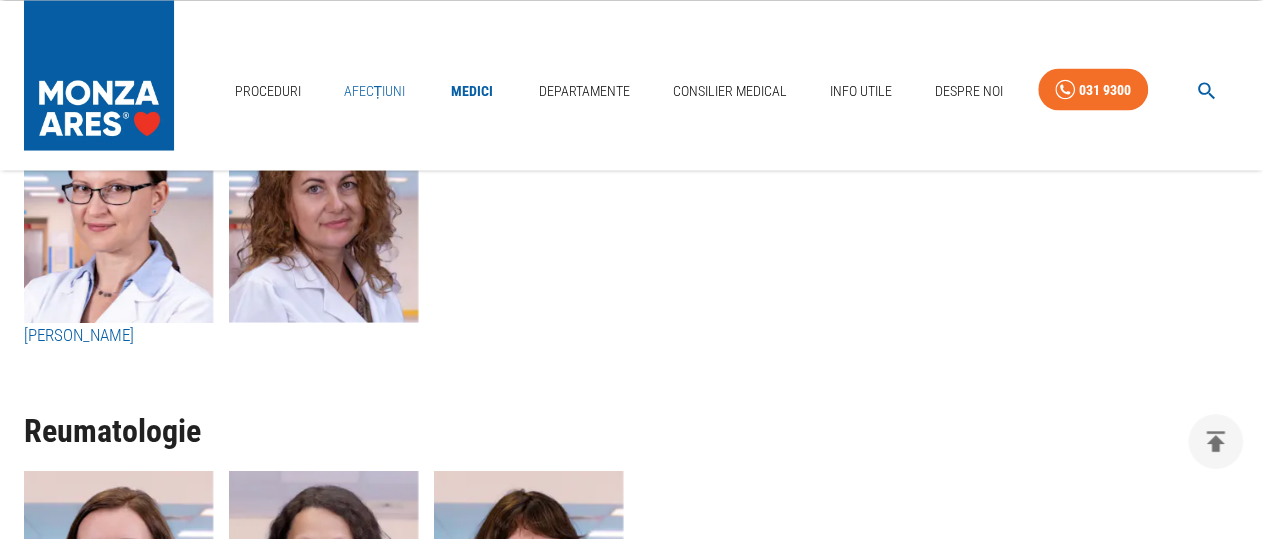 click on "Afecțiuni" at bounding box center (375, 90) 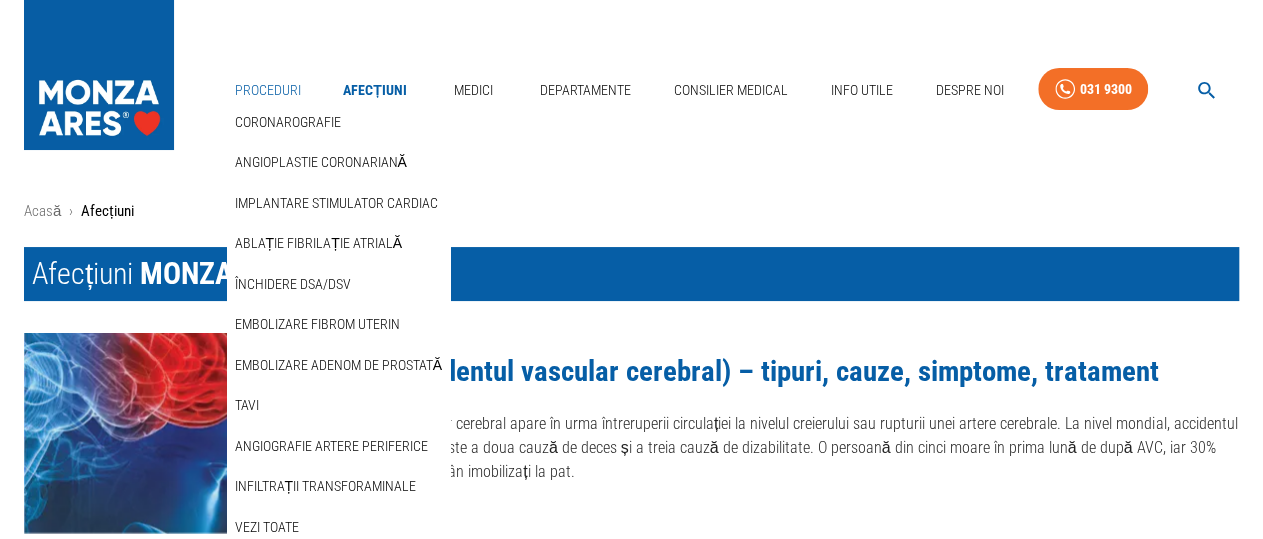 click on "Proceduri" at bounding box center (268, 90) 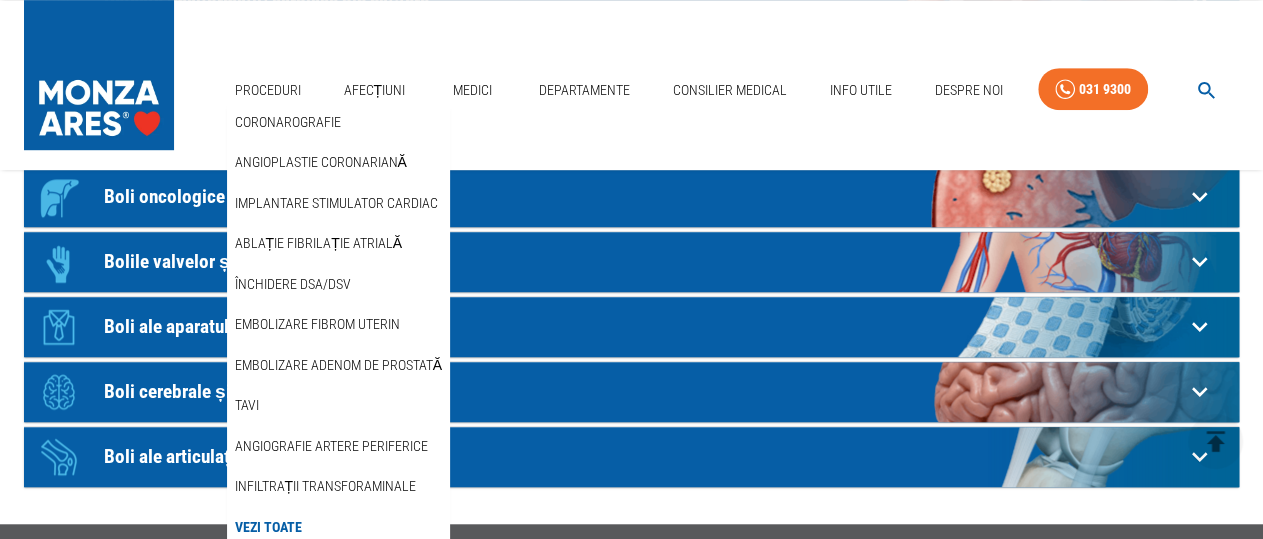 scroll, scrollTop: 624, scrollLeft: 0, axis: vertical 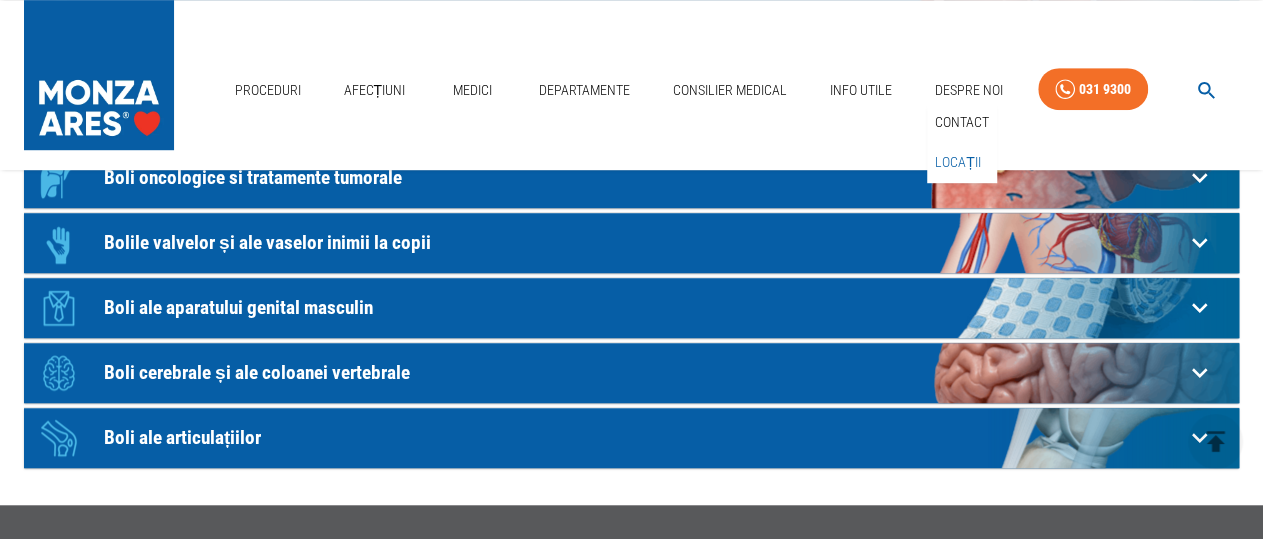 click on "Locații" at bounding box center (958, 162) 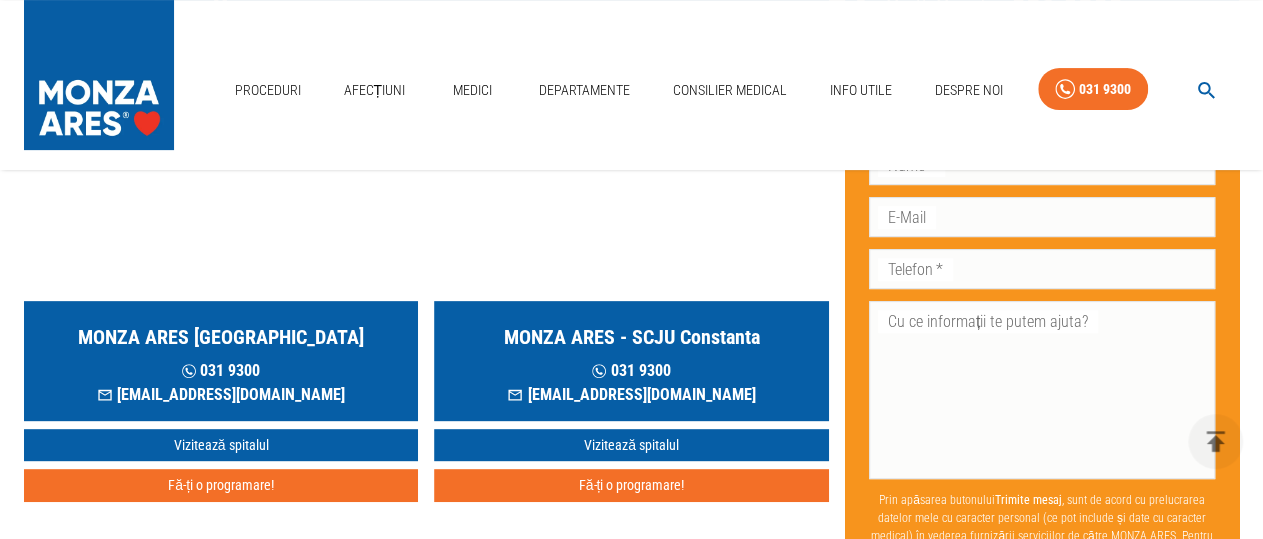 scroll, scrollTop: 312, scrollLeft: 0, axis: vertical 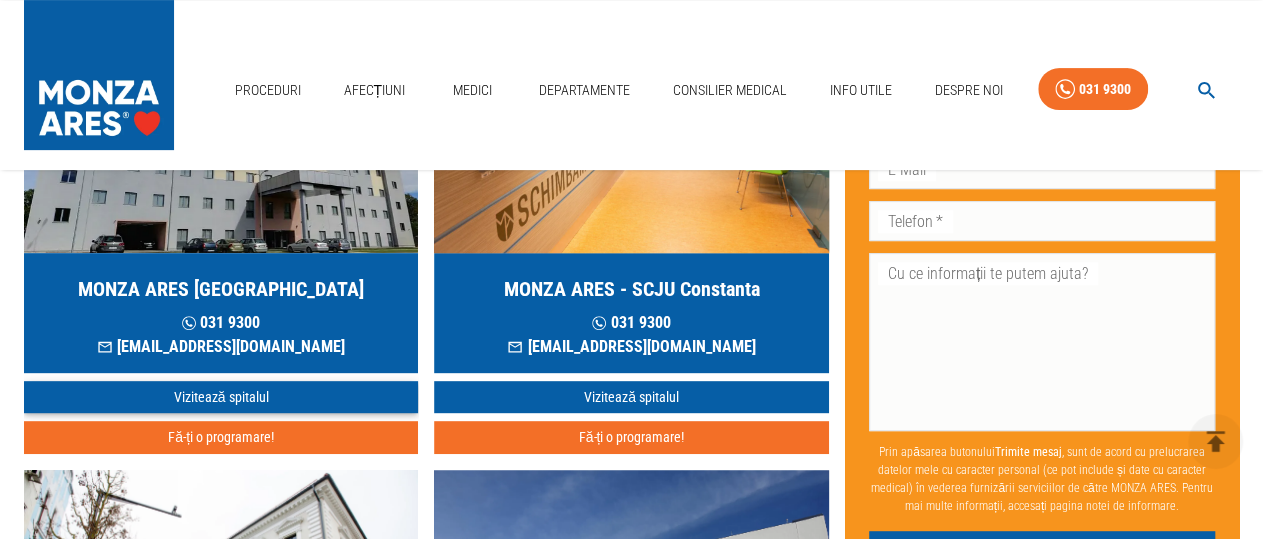 click on "Vizitează spitalul" at bounding box center [221, 397] 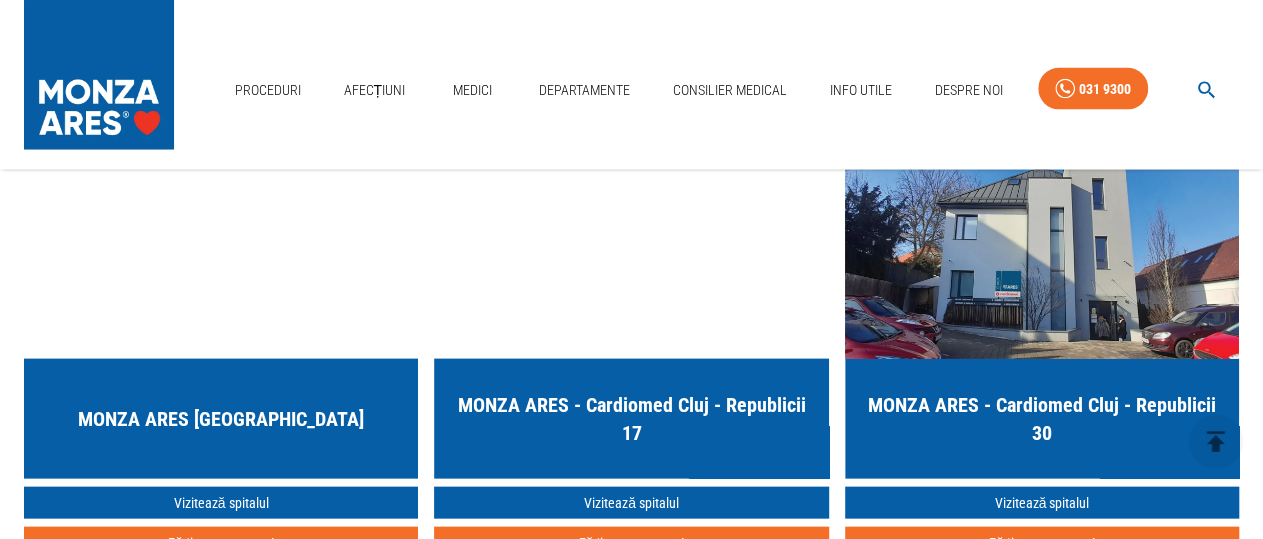 scroll, scrollTop: 6136, scrollLeft: 0, axis: vertical 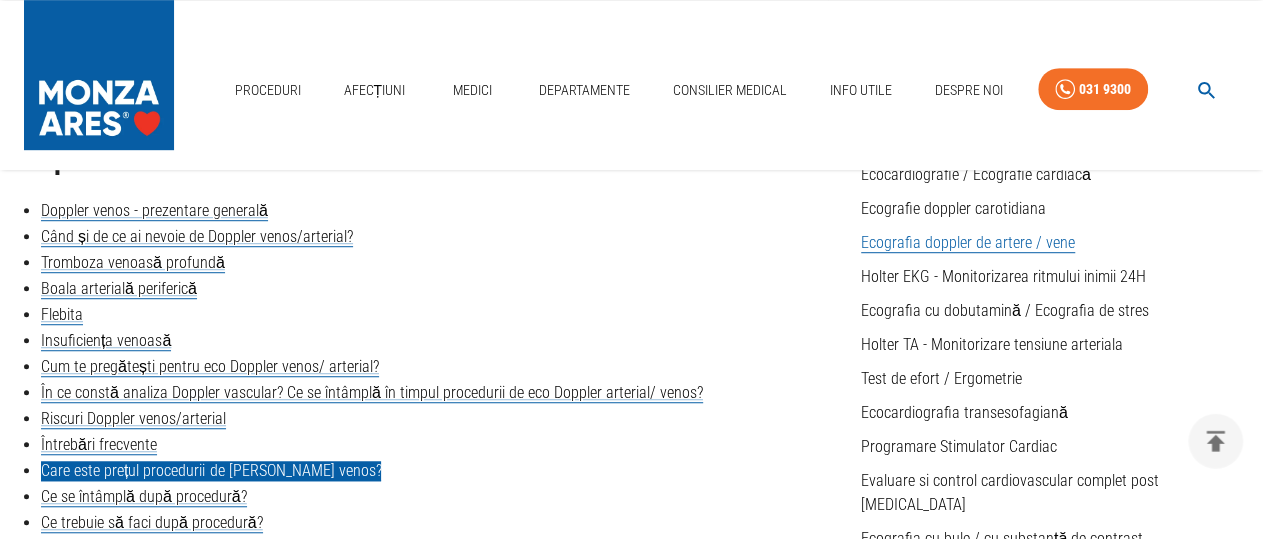 click on "Care este prețul procedurii de Doppler venos?" at bounding box center (211, 471) 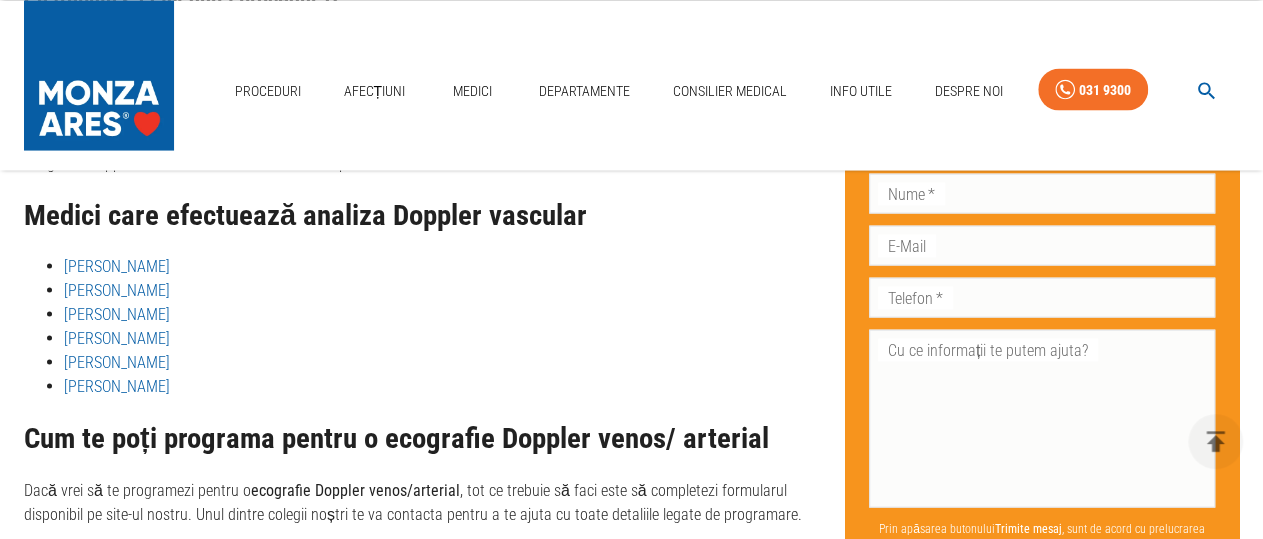 scroll, scrollTop: 5794, scrollLeft: 0, axis: vertical 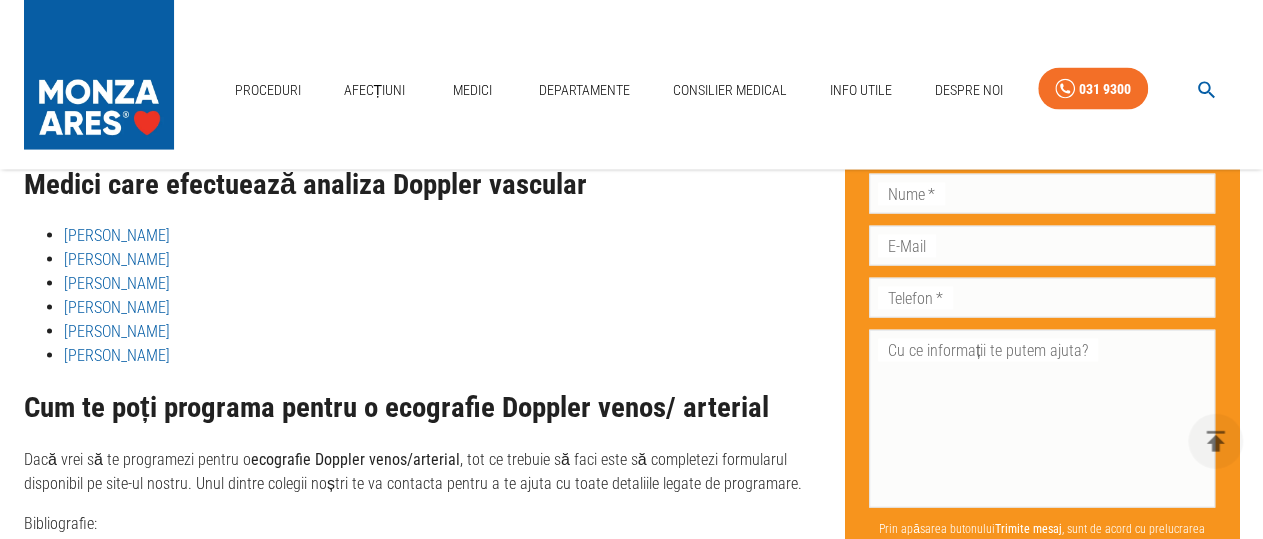 click on "[PERSON_NAME]" at bounding box center [117, 283] 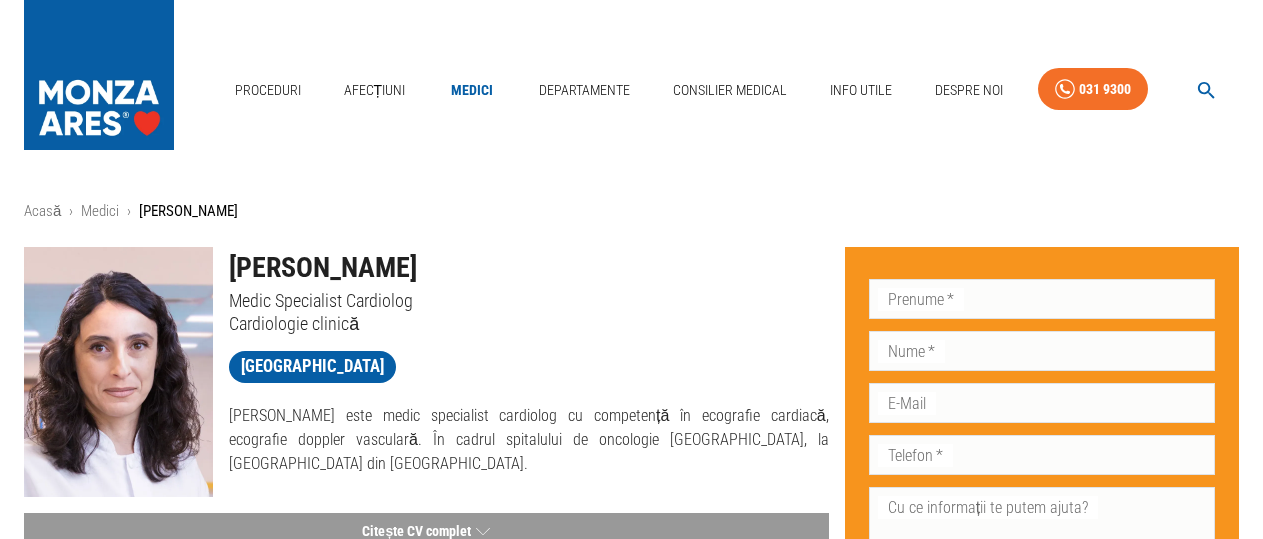 scroll, scrollTop: 0, scrollLeft: 0, axis: both 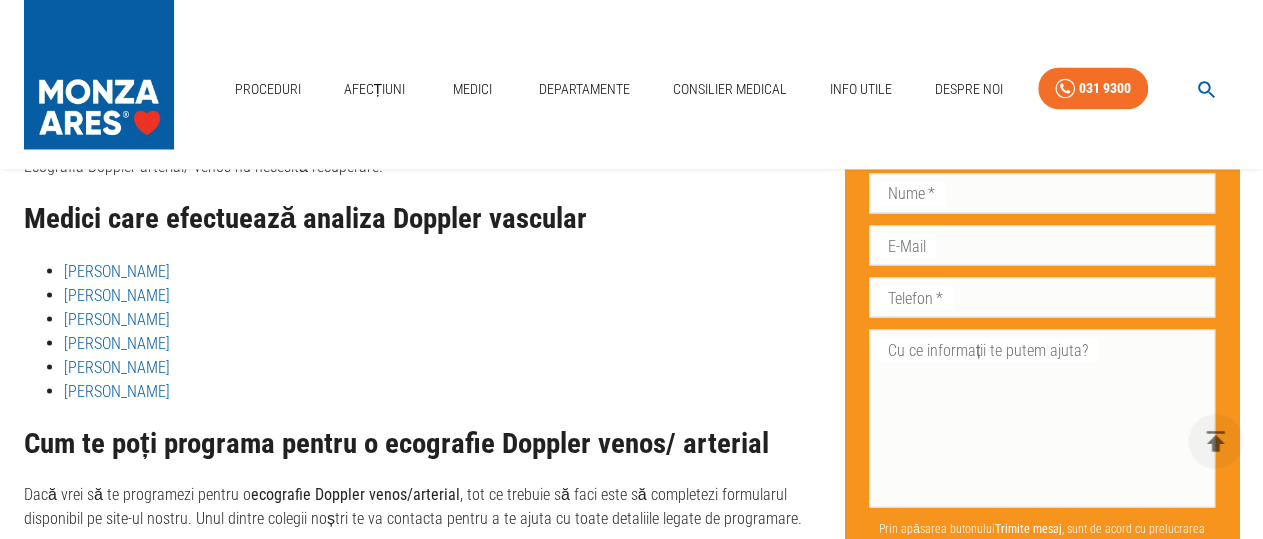 click on "[PERSON_NAME]" at bounding box center [117, 343] 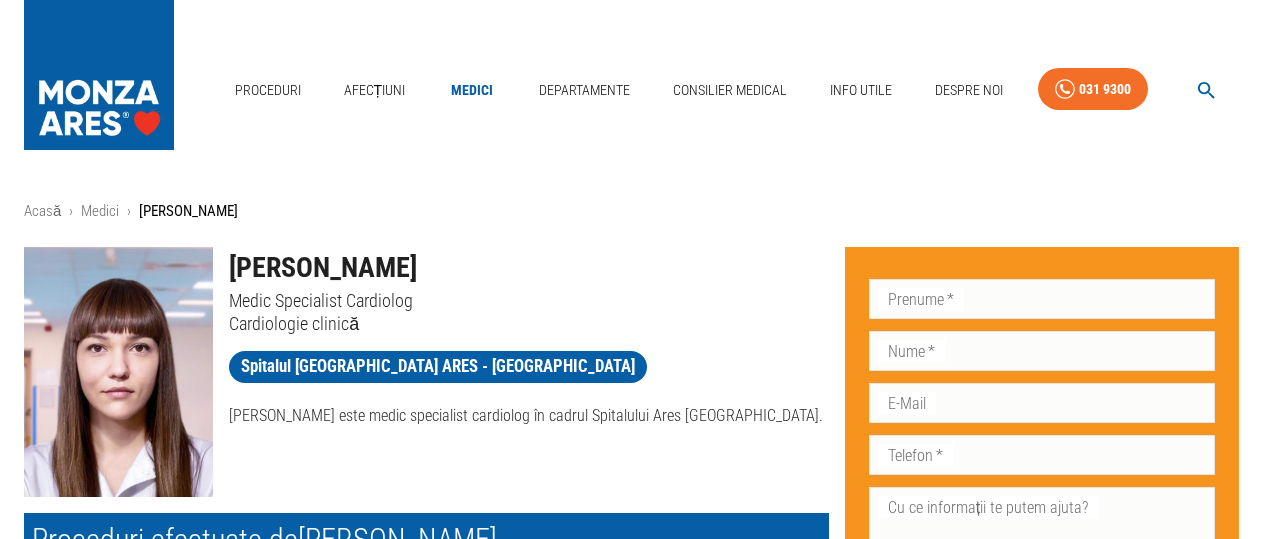 scroll, scrollTop: 0, scrollLeft: 0, axis: both 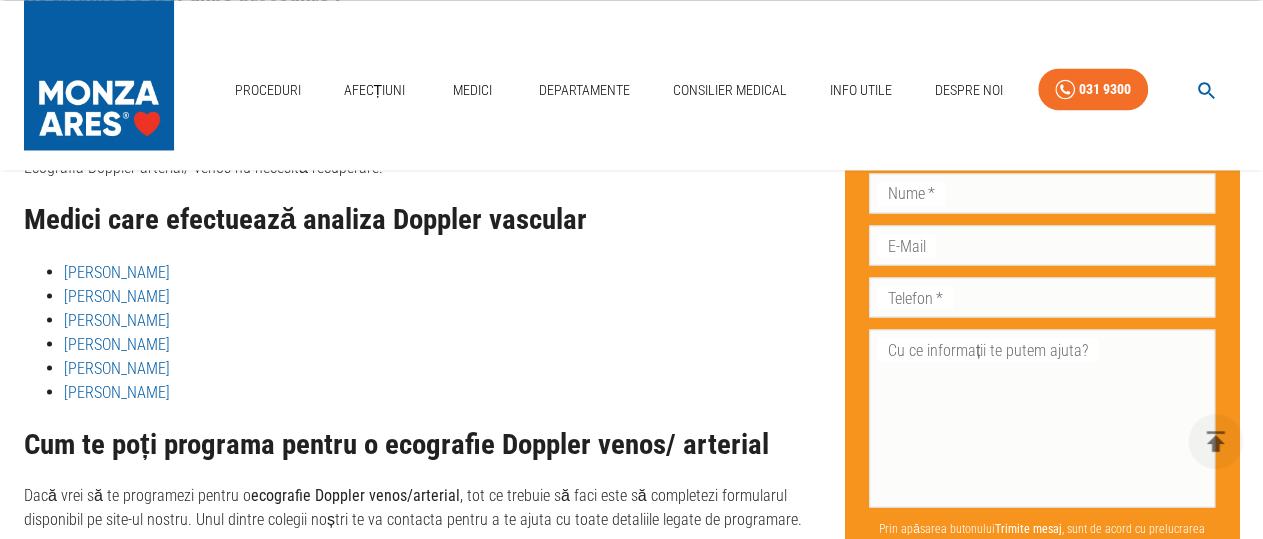click on "[PERSON_NAME]" at bounding box center (117, 295) 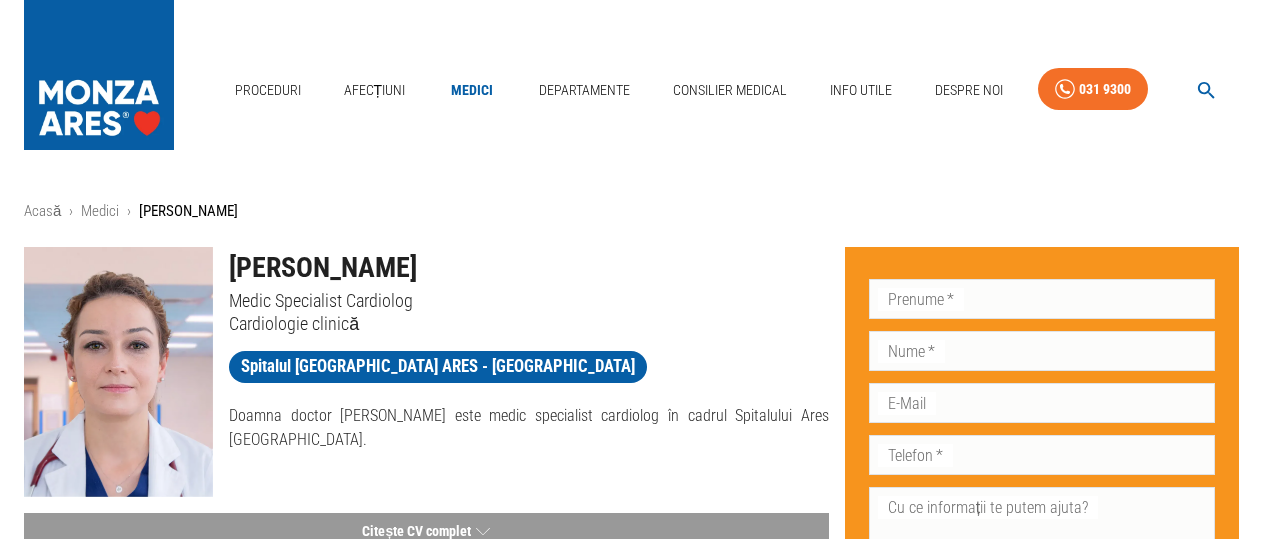 scroll, scrollTop: 0, scrollLeft: 0, axis: both 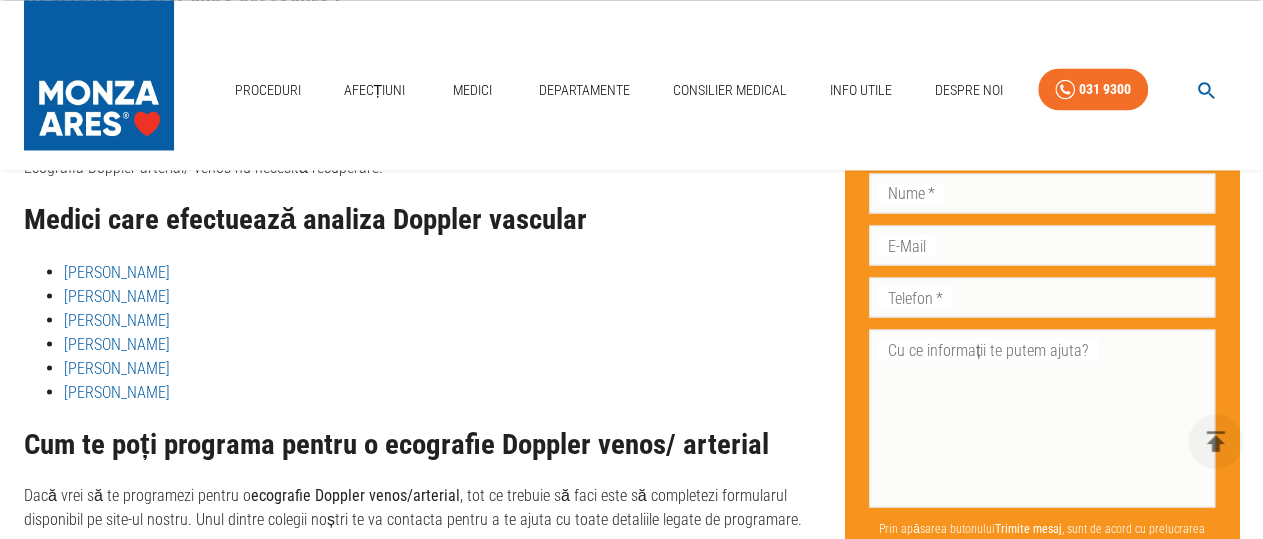 click on "Dr. Alina Oprescu" at bounding box center [117, 391] 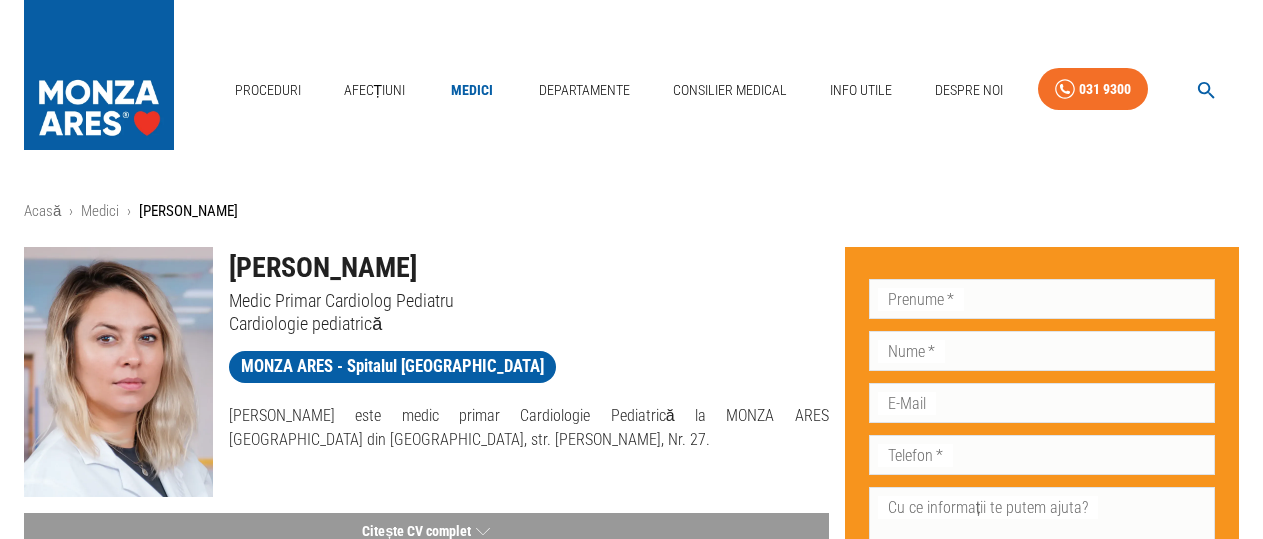 scroll, scrollTop: 0, scrollLeft: 0, axis: both 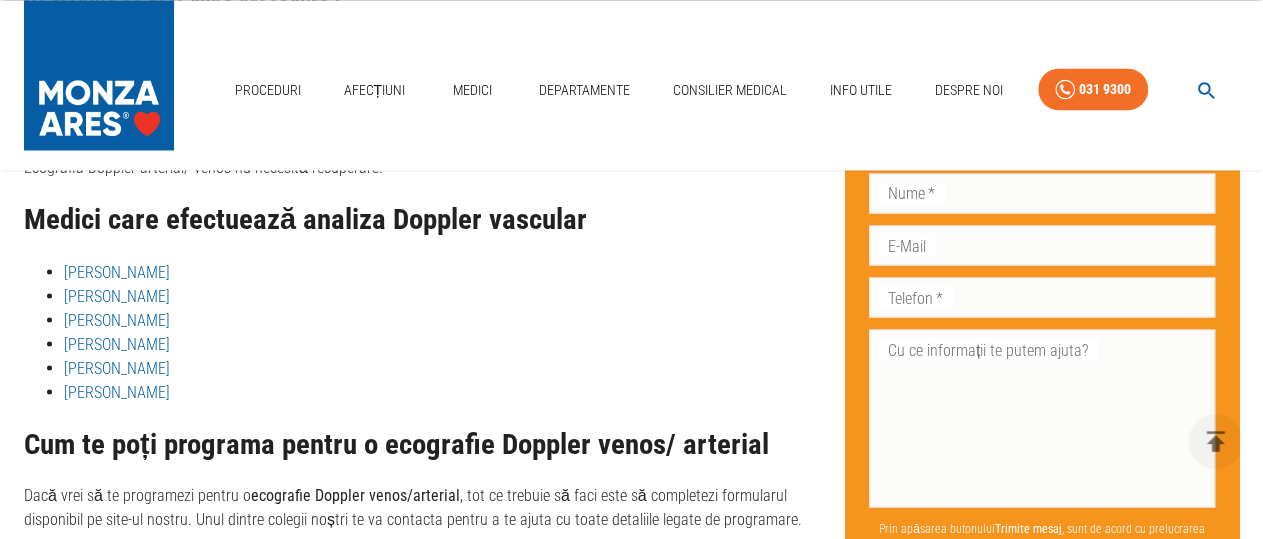 click on "[PERSON_NAME]" at bounding box center (117, 367) 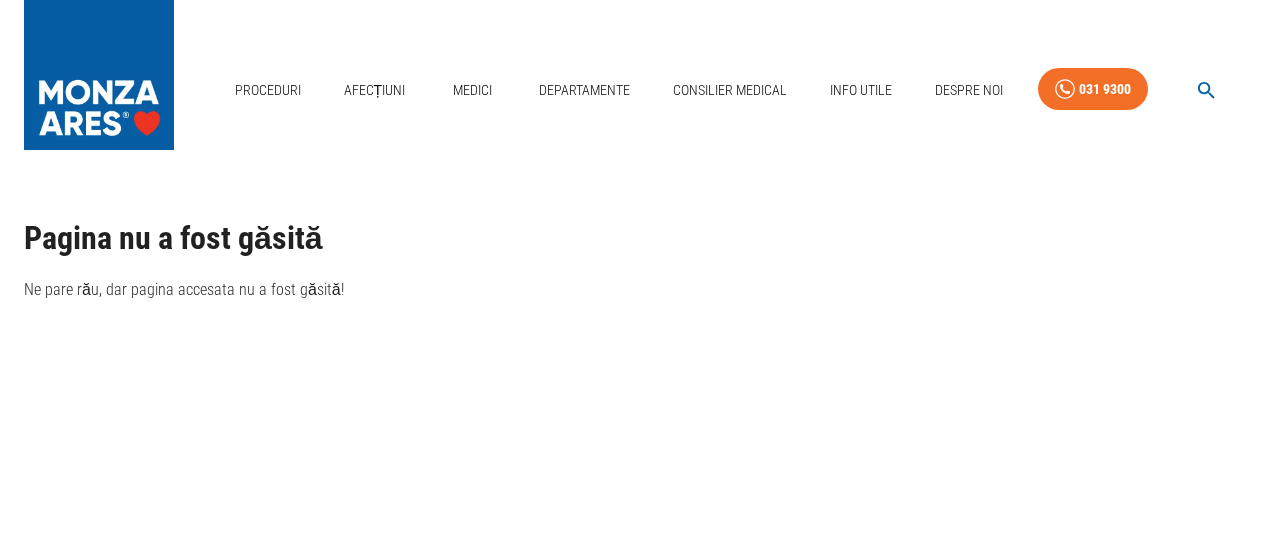 scroll, scrollTop: 0, scrollLeft: 0, axis: both 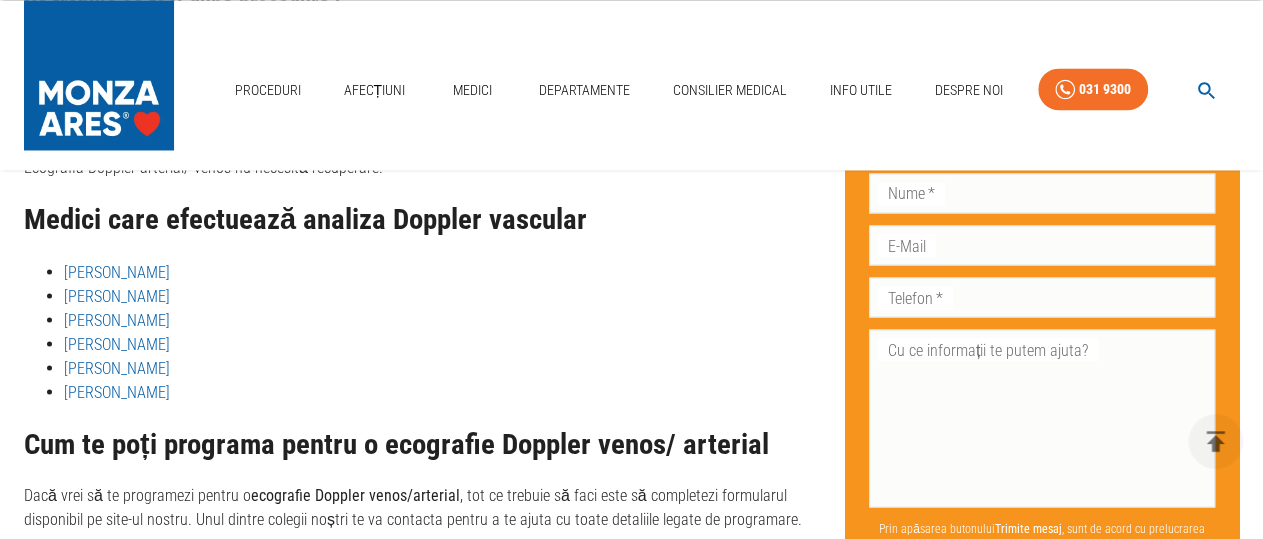 click on "[PERSON_NAME]" at bounding box center (117, 343) 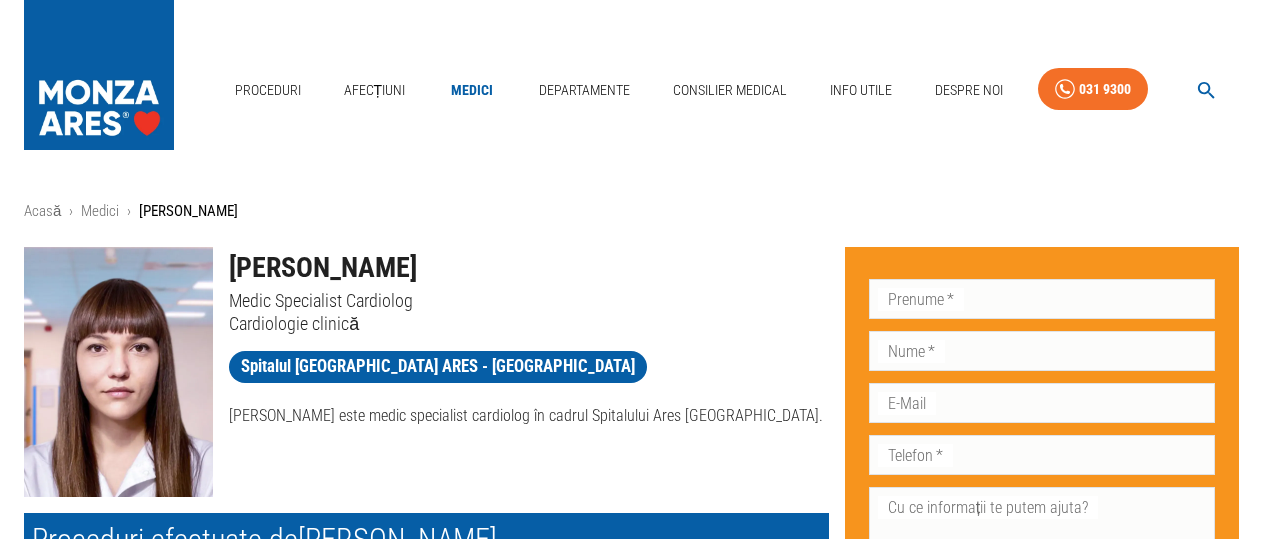 scroll, scrollTop: 0, scrollLeft: 0, axis: both 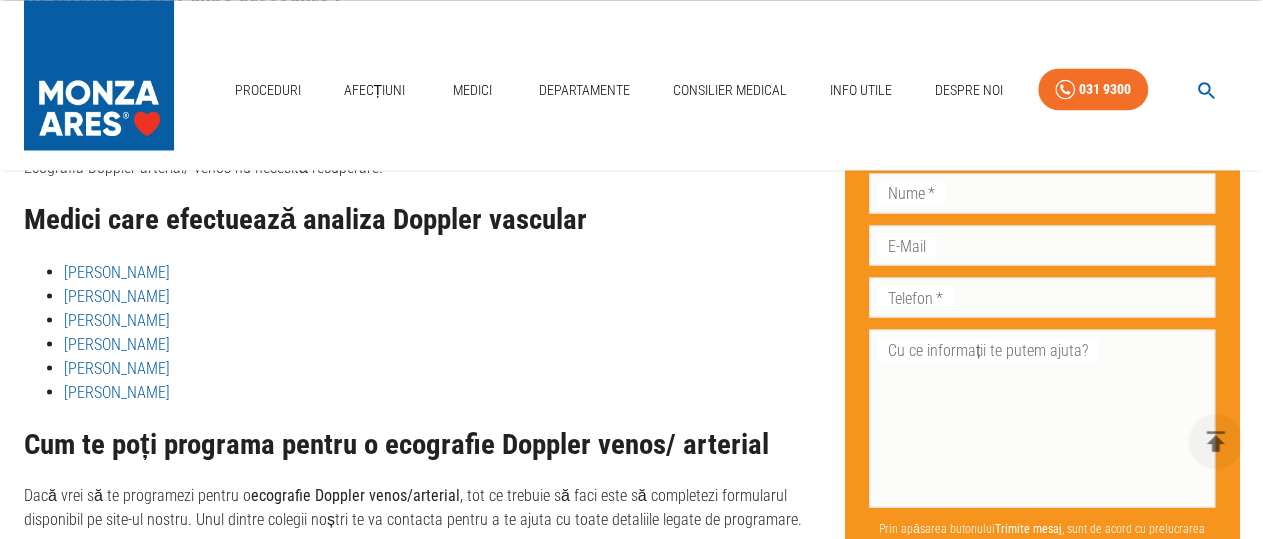 click on "[PERSON_NAME]" at bounding box center [117, 295] 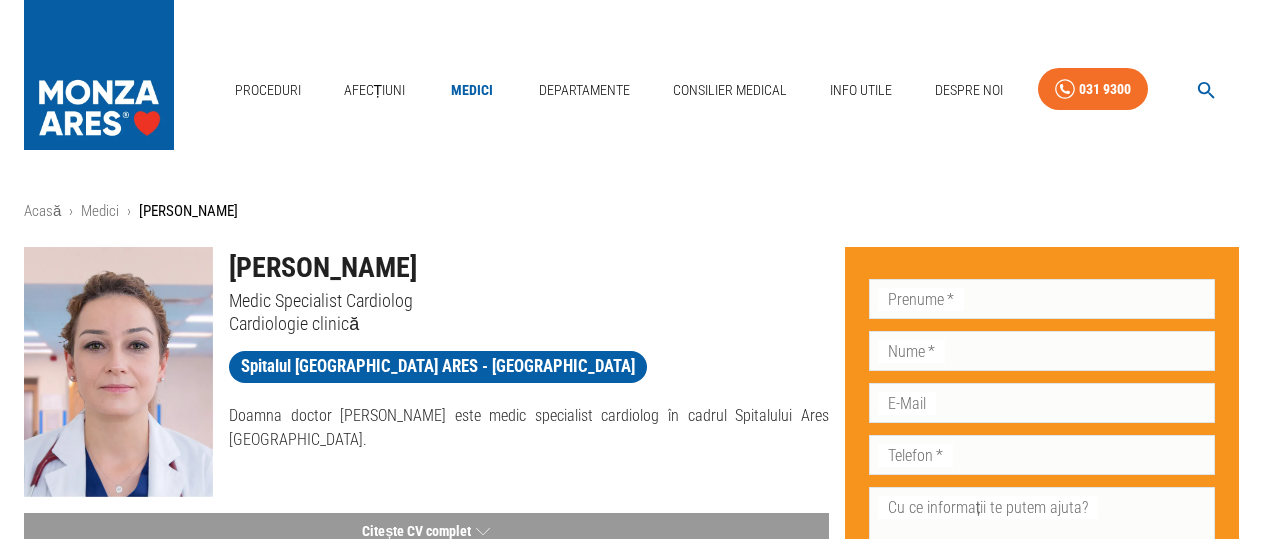 scroll, scrollTop: 0, scrollLeft: 0, axis: both 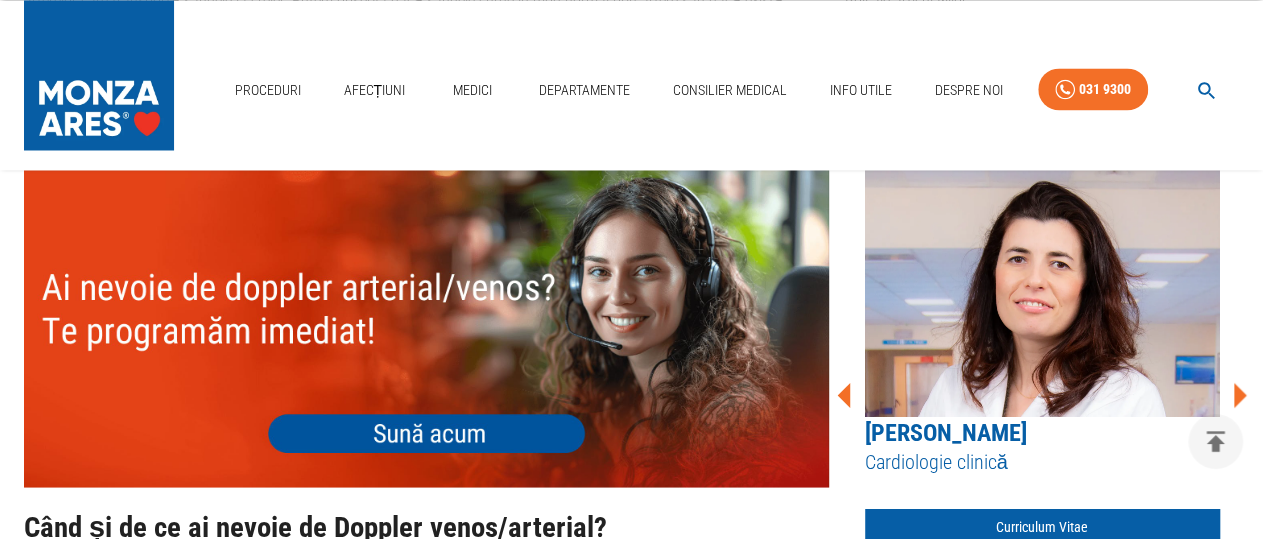 click 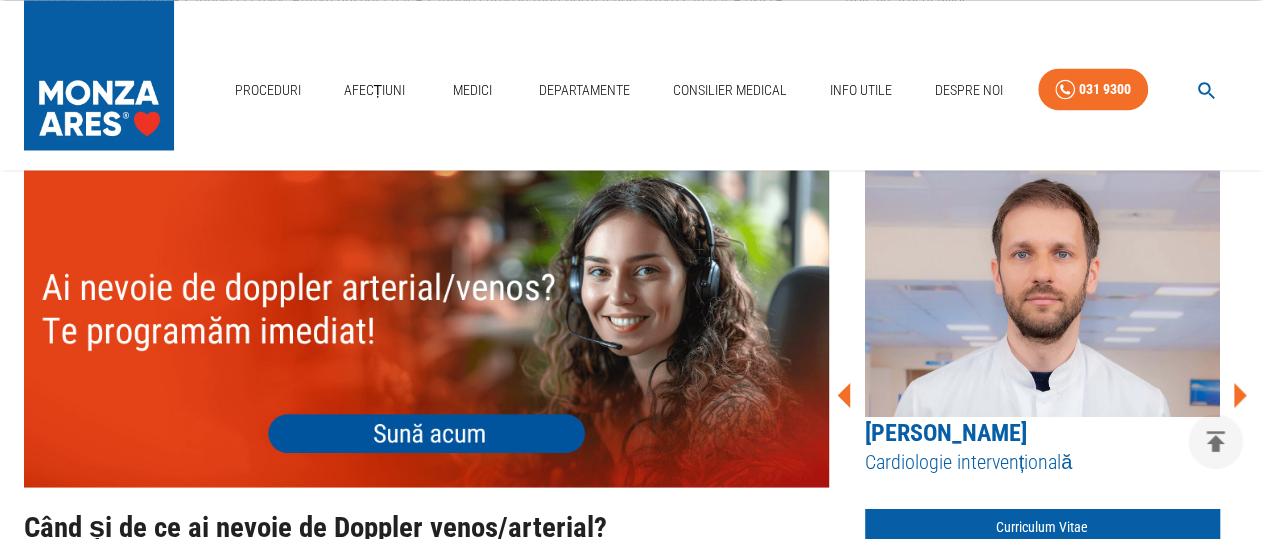 click 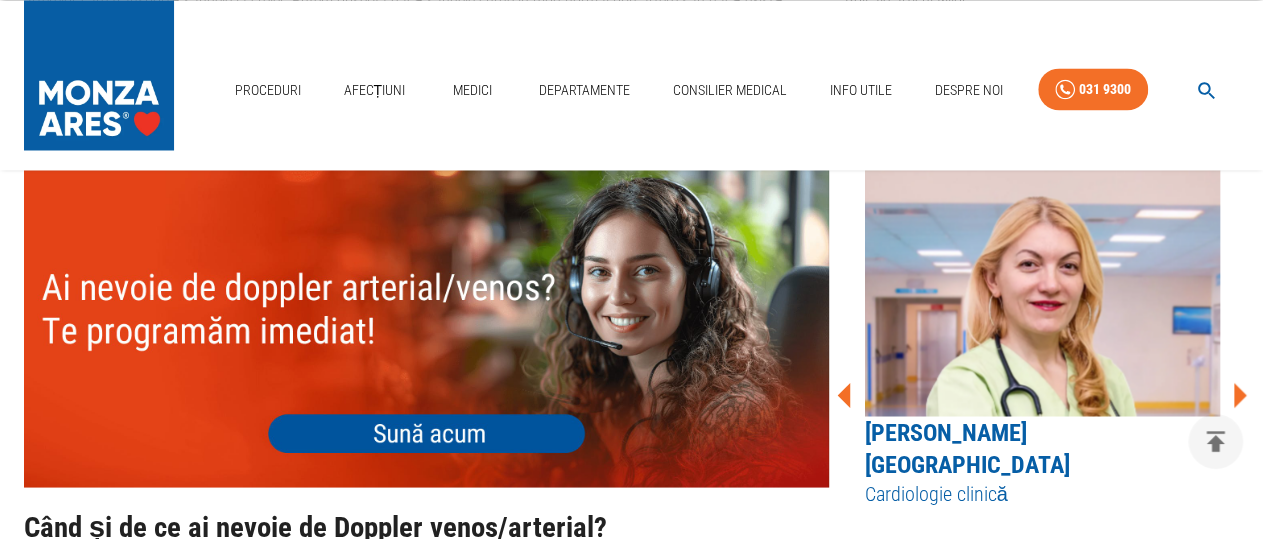 click 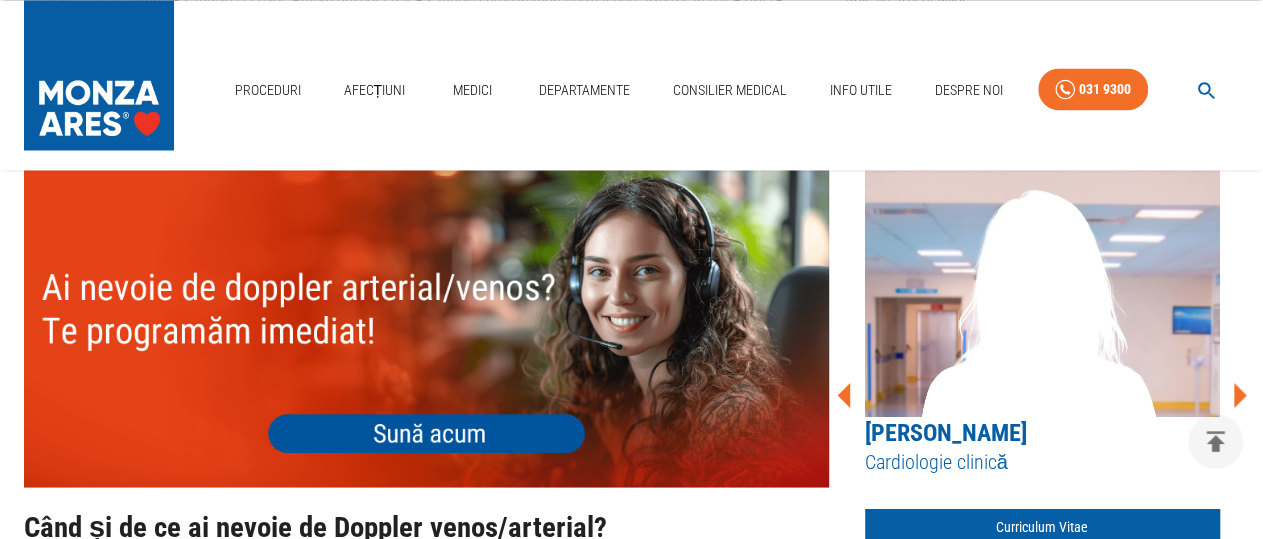 click 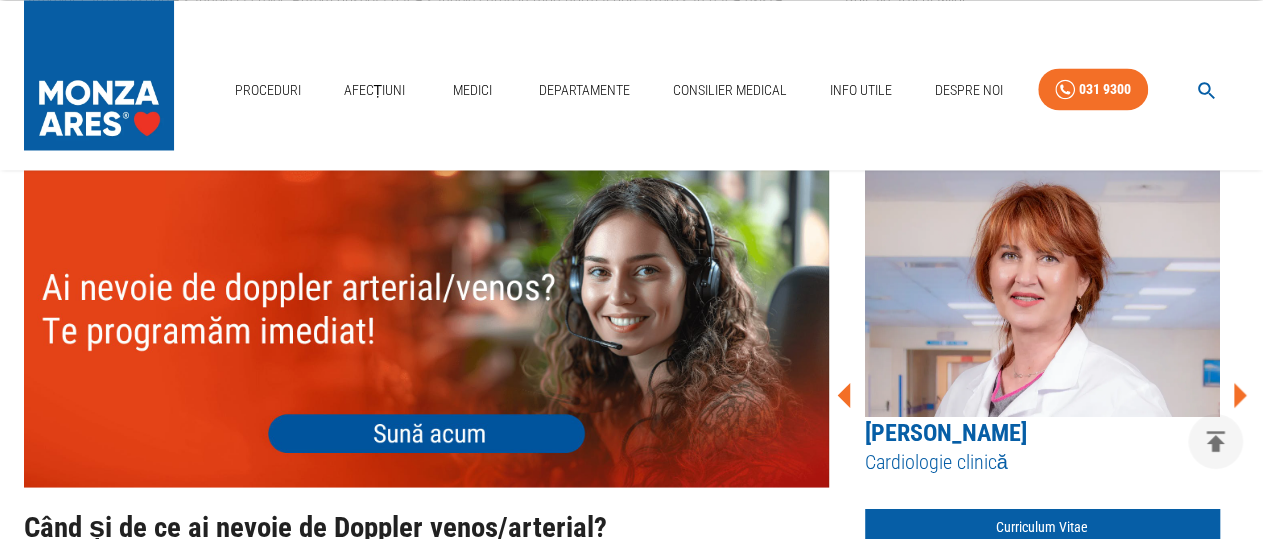 click 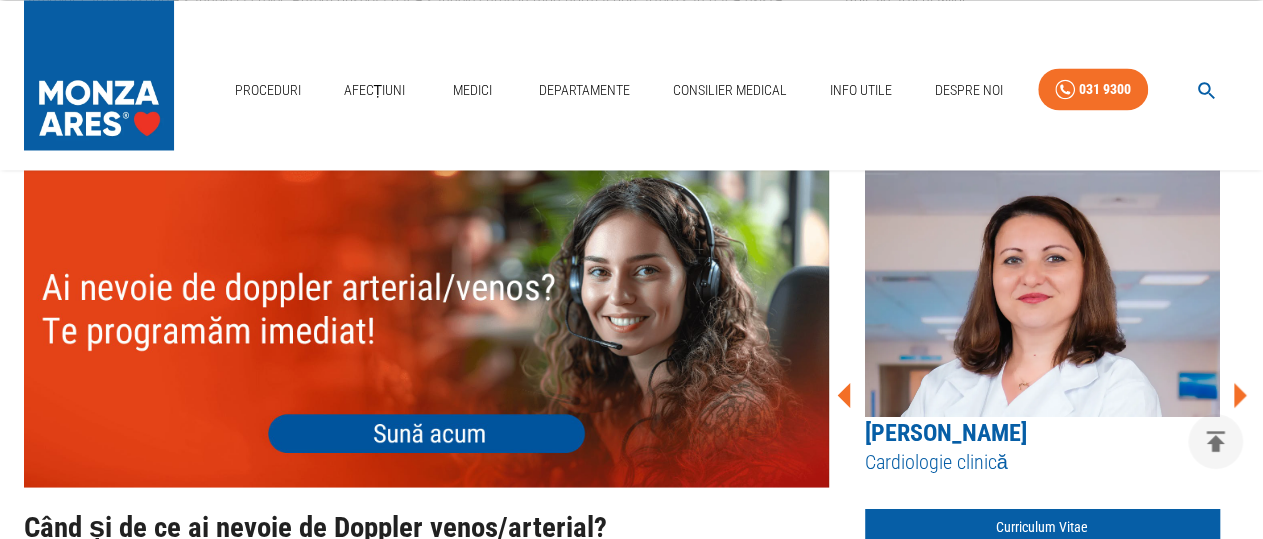 click 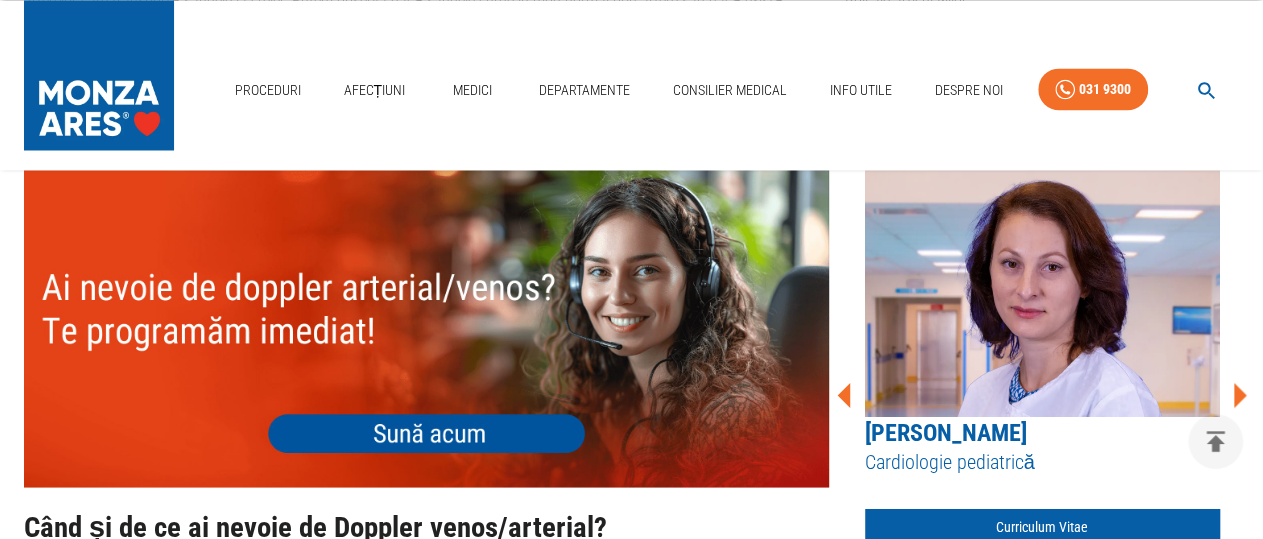 click 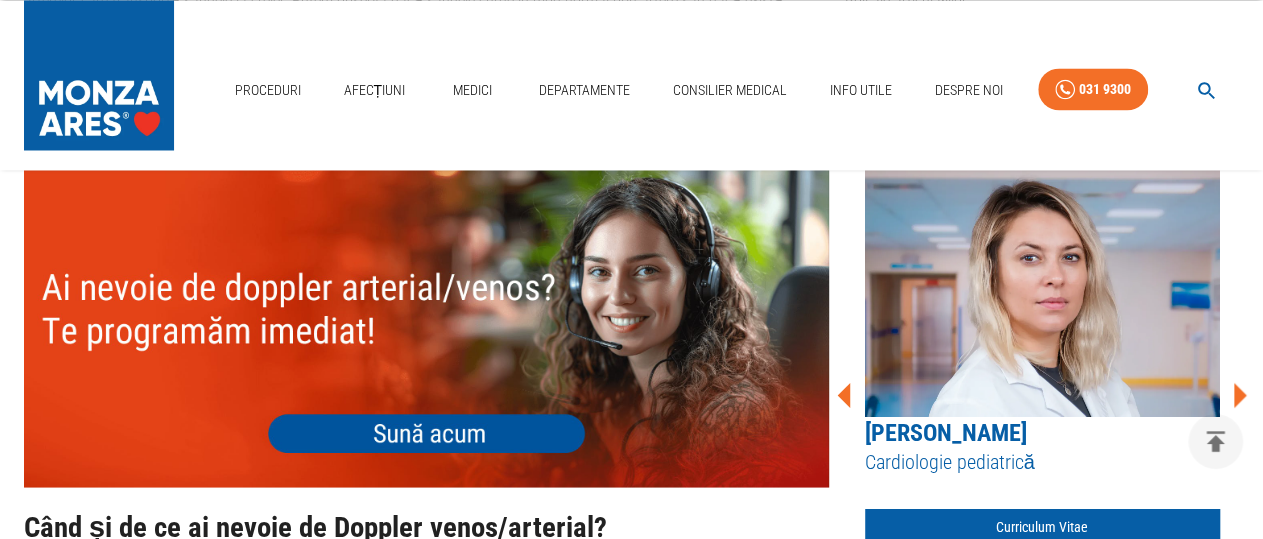 click 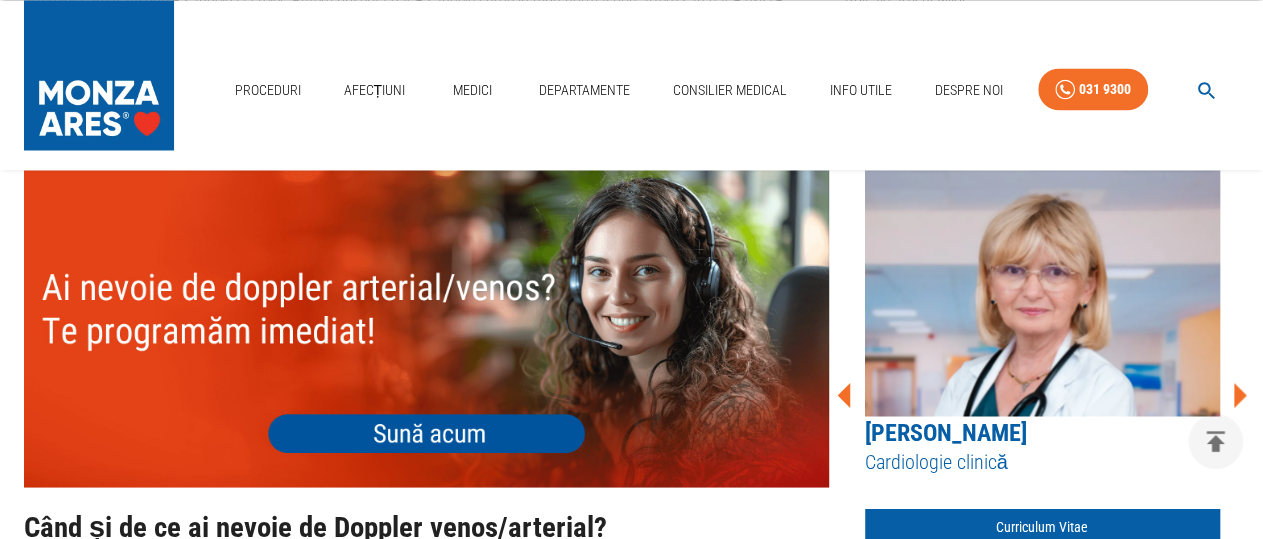 click 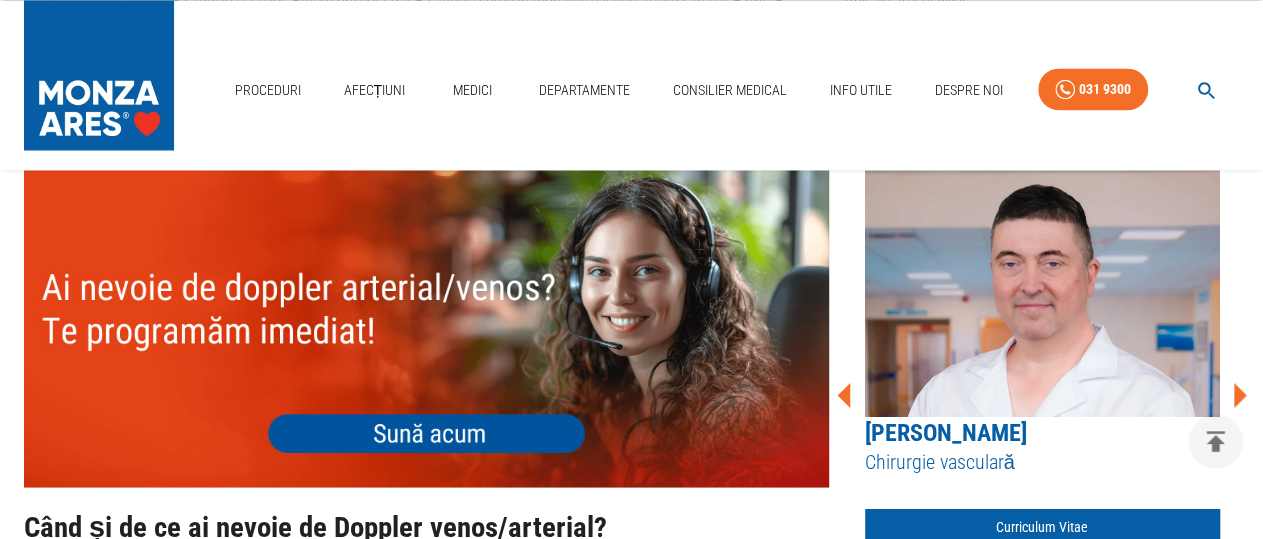 click 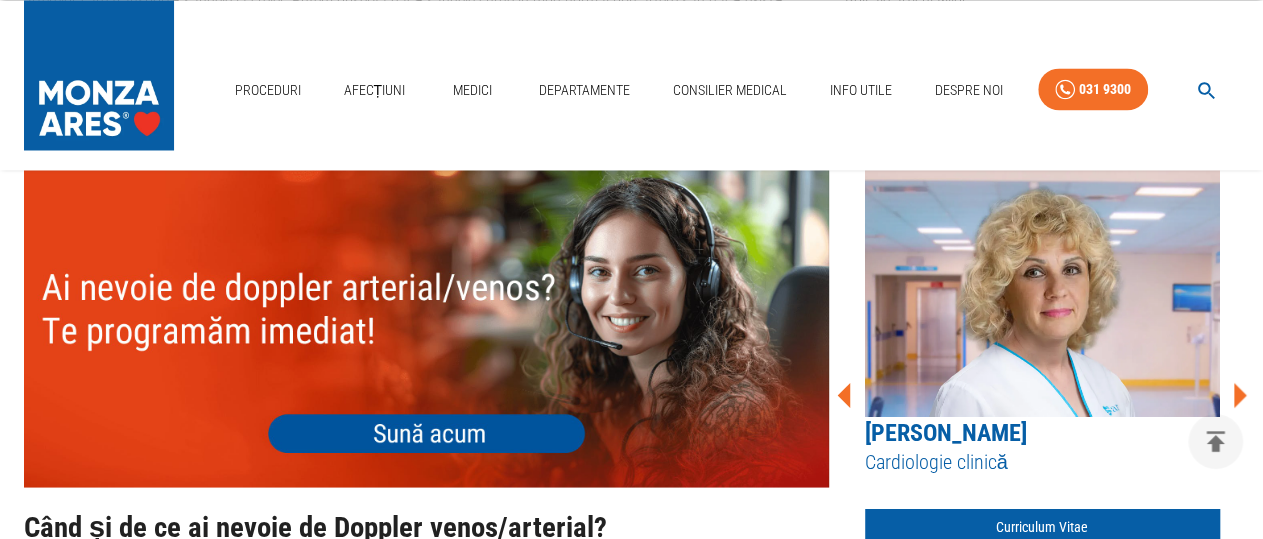 click 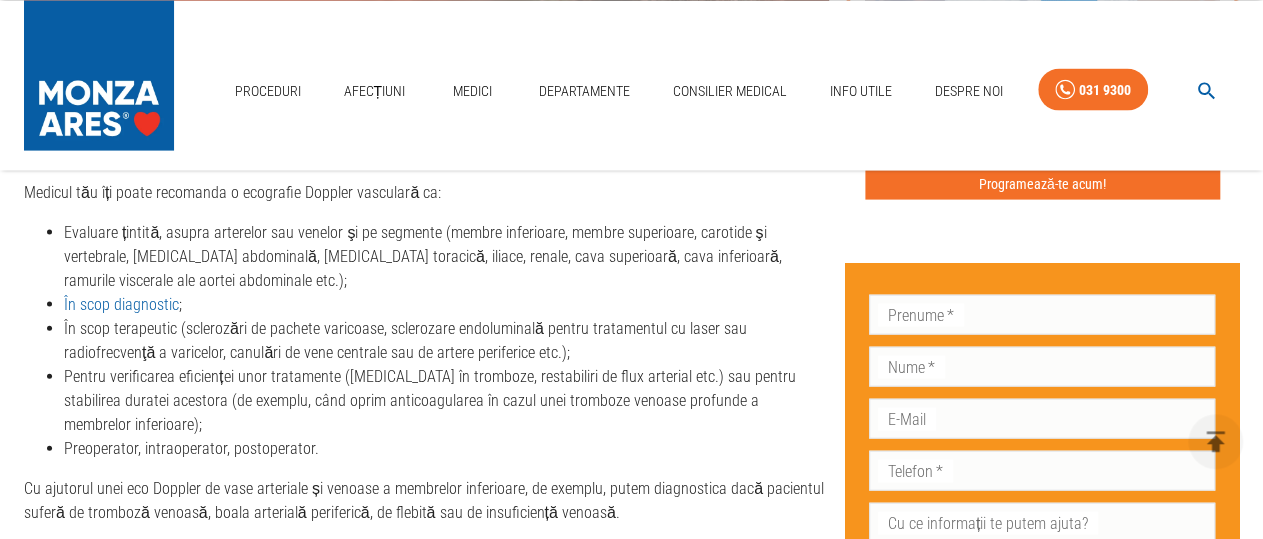 scroll, scrollTop: 2079, scrollLeft: 0, axis: vertical 